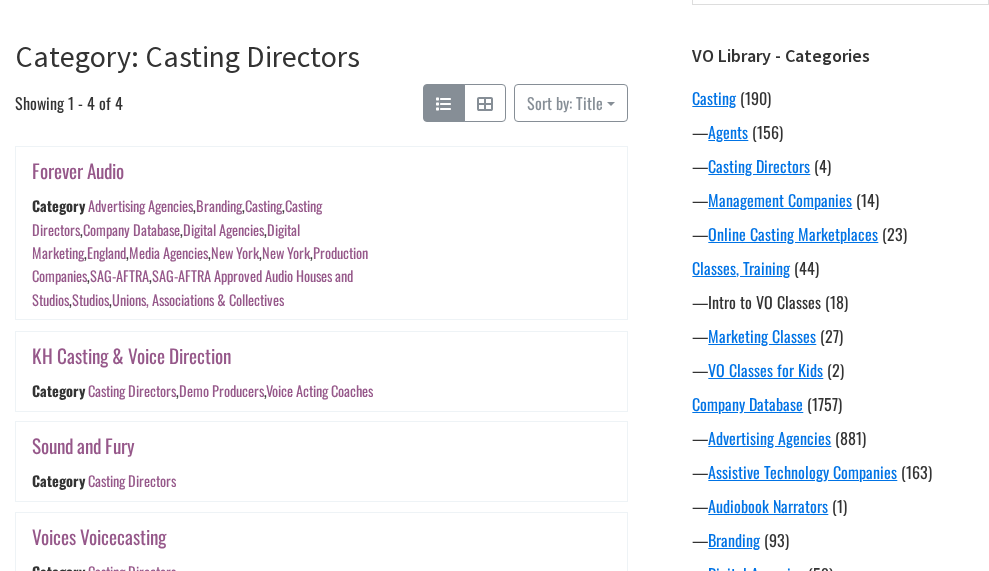 scroll, scrollTop: 300, scrollLeft: 0, axis: vertical 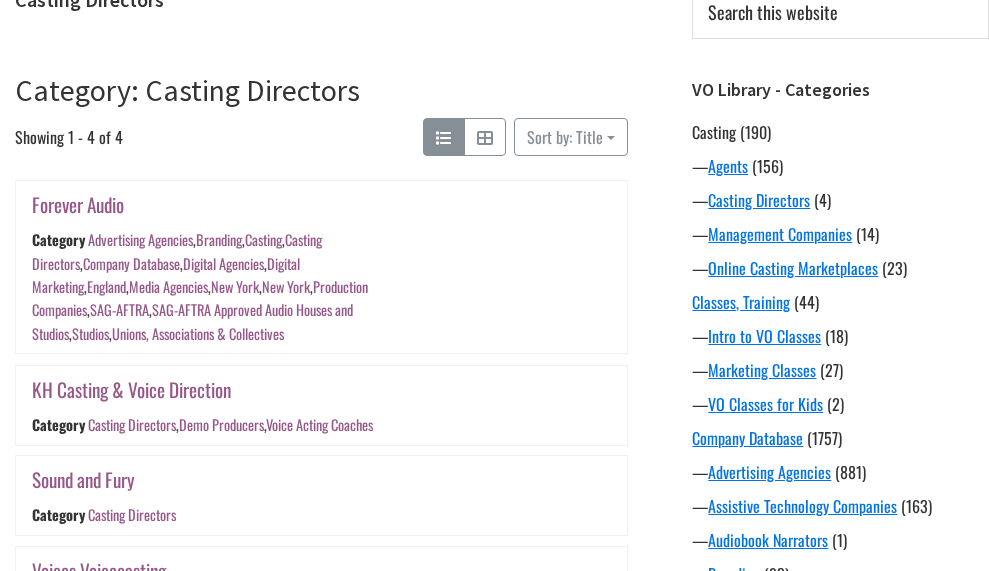 click on "Casting" at bounding box center (714, 132) 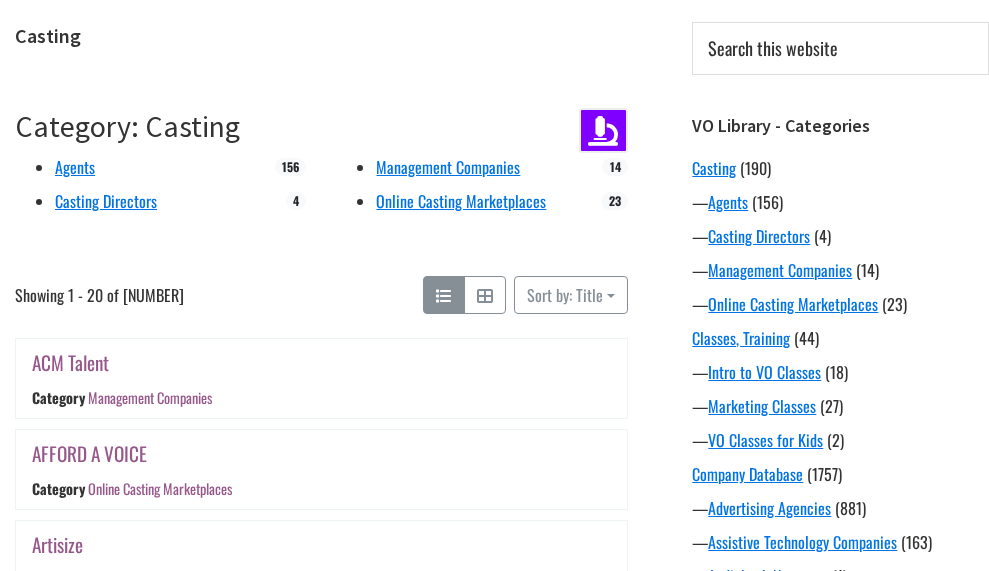 scroll, scrollTop: 300, scrollLeft: 0, axis: vertical 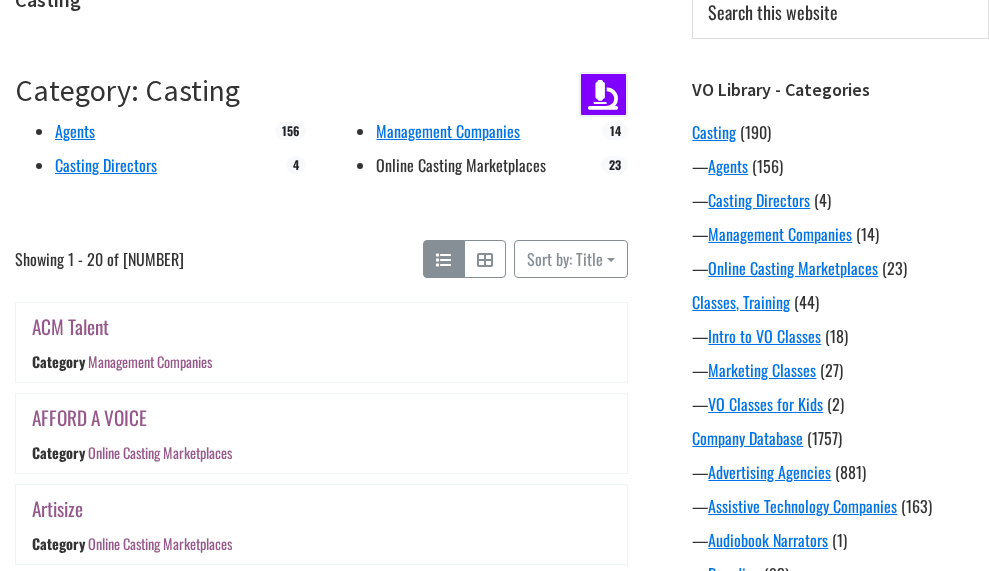 click on "Online Casting Marketplaces" at bounding box center (461, 165) 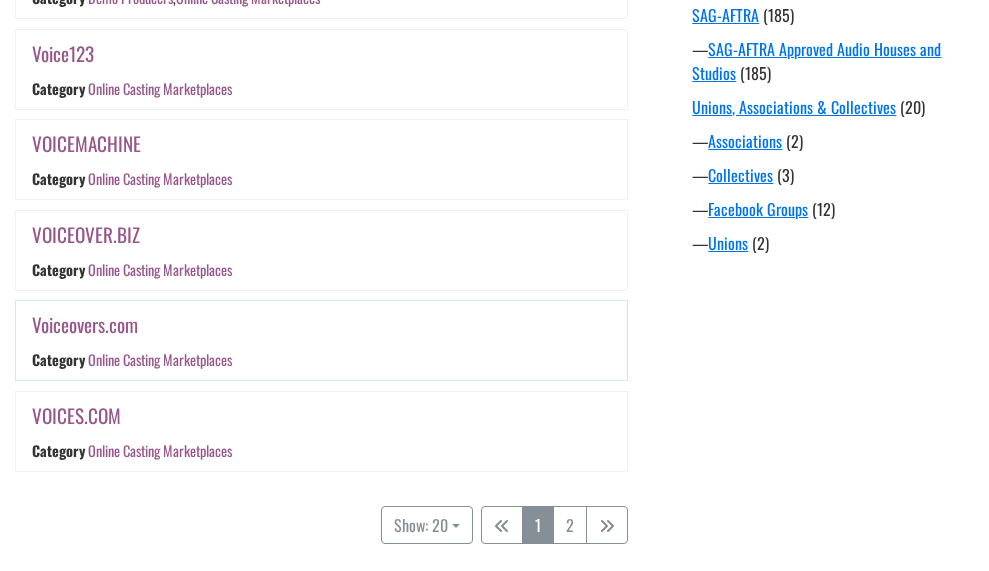 scroll, scrollTop: 1776, scrollLeft: 0, axis: vertical 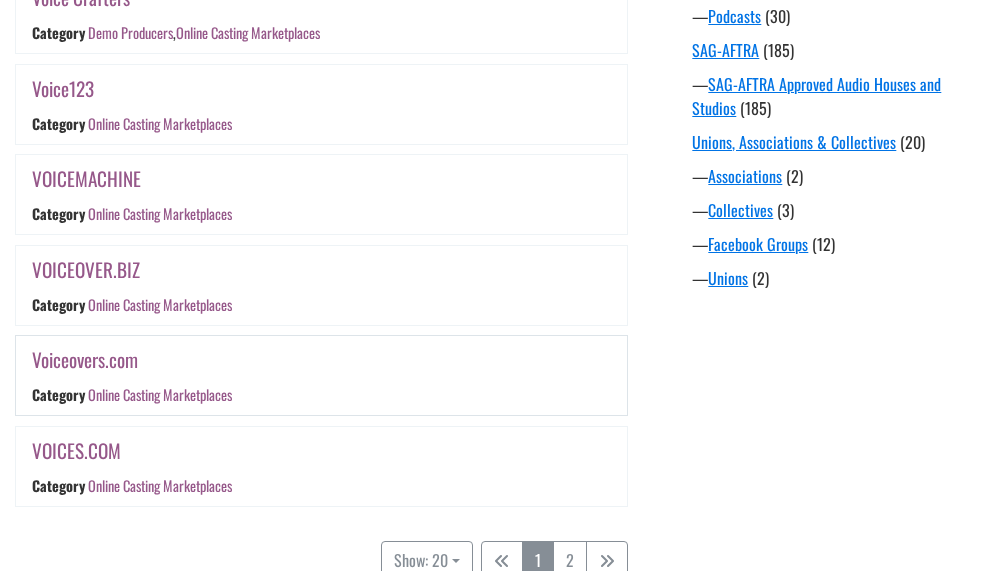 click on "Voiceovers.com" at bounding box center [85, 359] 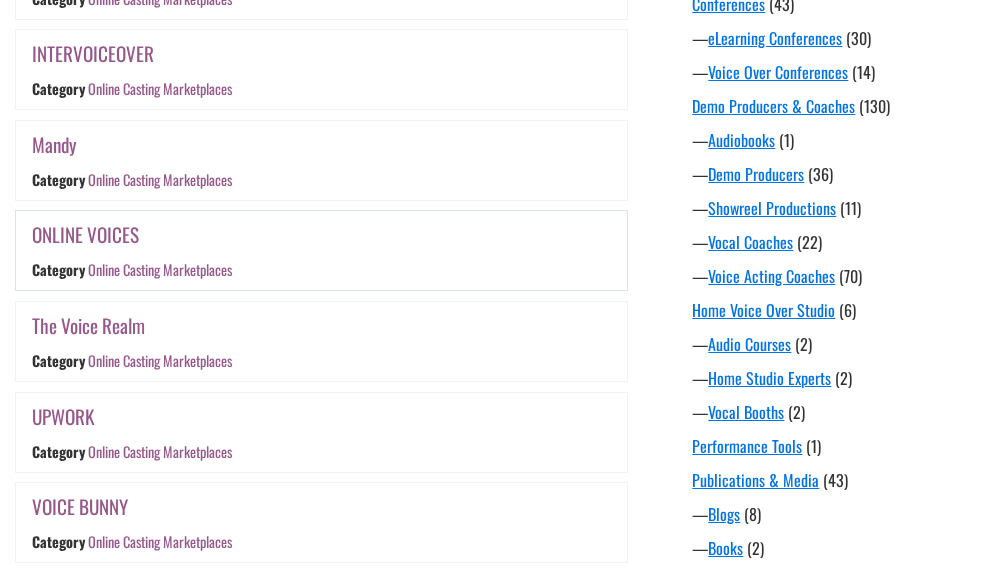 scroll, scrollTop: 1076, scrollLeft: 0, axis: vertical 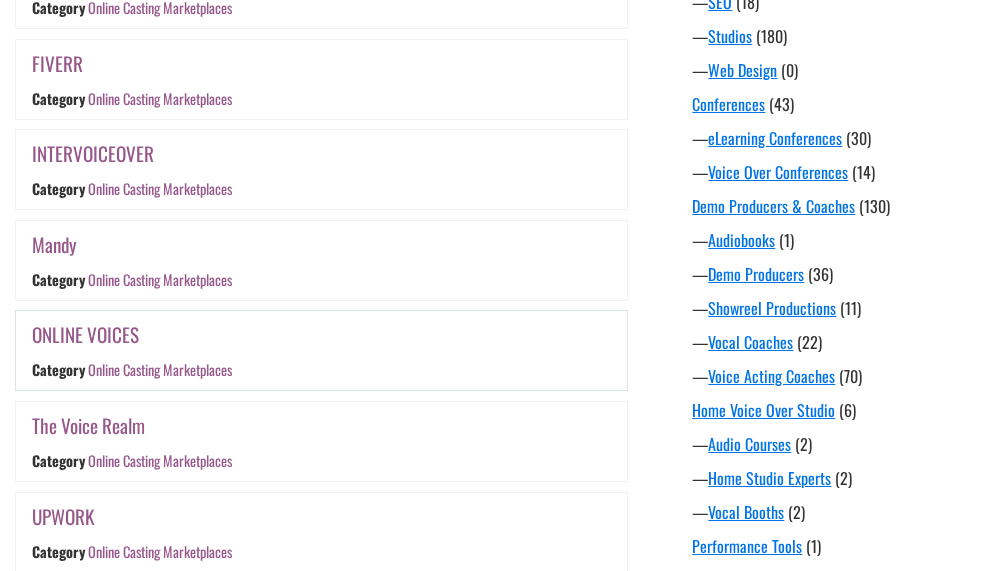 click on "ONLINE VOICES" at bounding box center (85, 334) 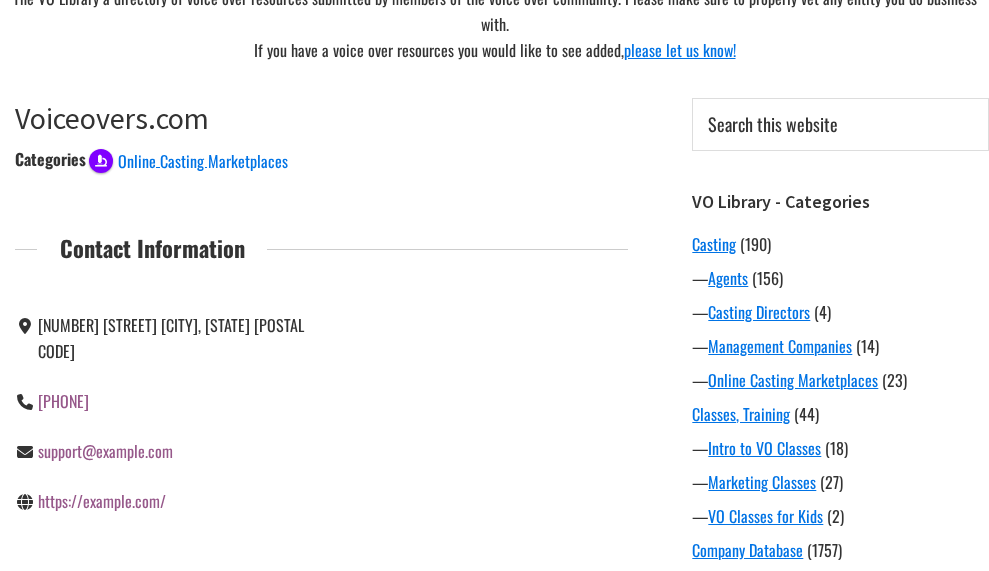 scroll, scrollTop: 200, scrollLeft: 0, axis: vertical 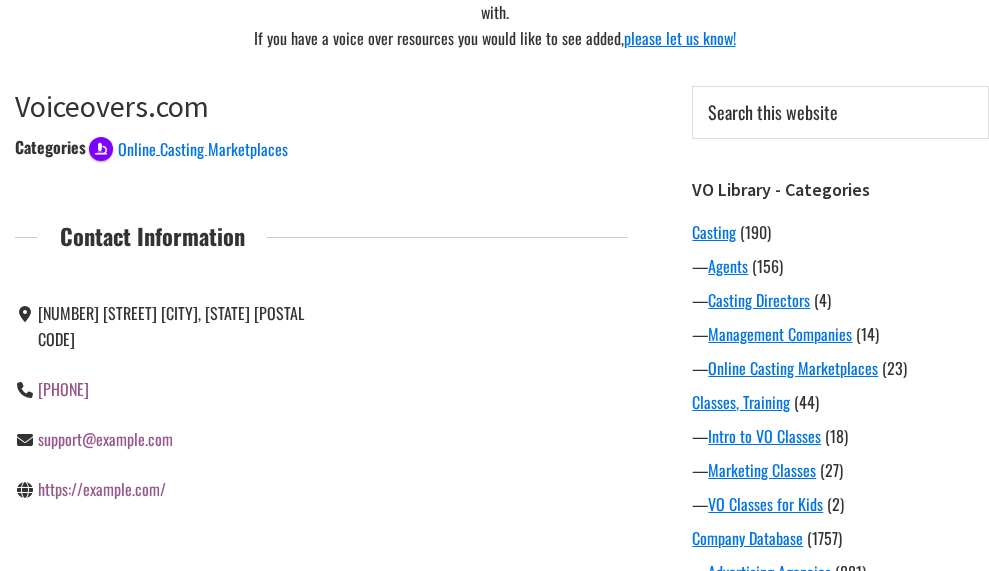 click on "https://example.com/" at bounding box center [102, 489] 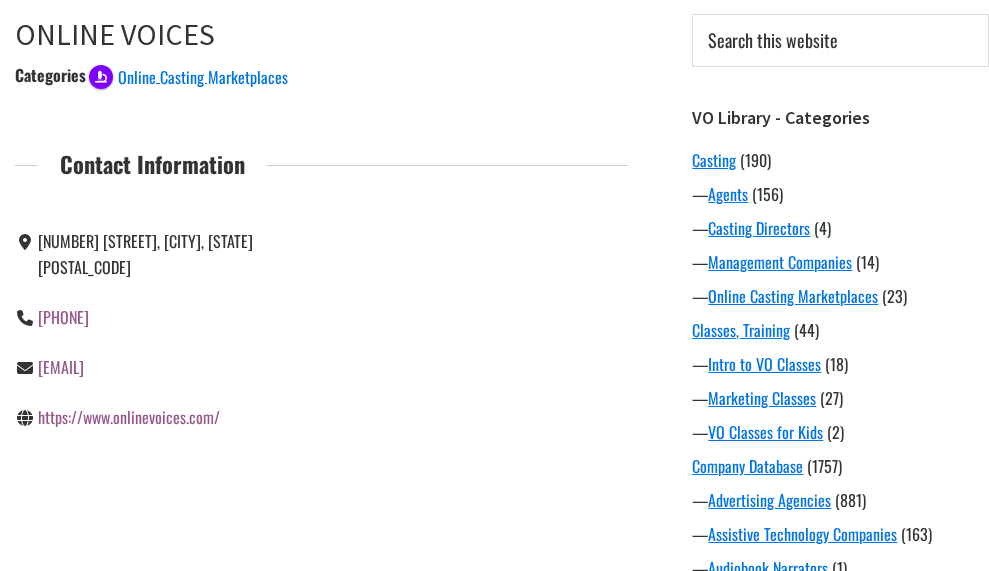 scroll, scrollTop: 300, scrollLeft: 0, axis: vertical 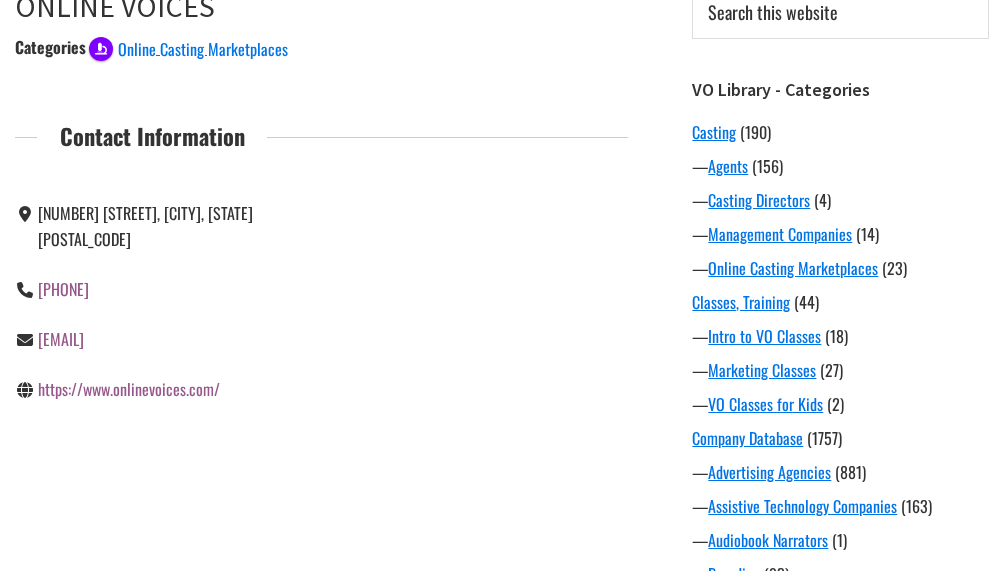 click on "https://www.onlinevoices.com/" at bounding box center (129, 389) 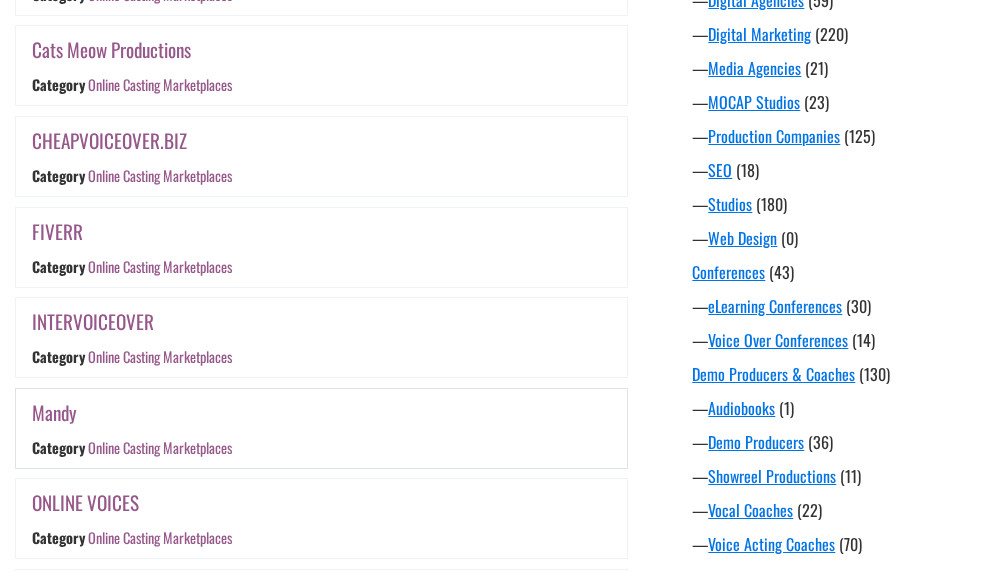 scroll, scrollTop: 876, scrollLeft: 0, axis: vertical 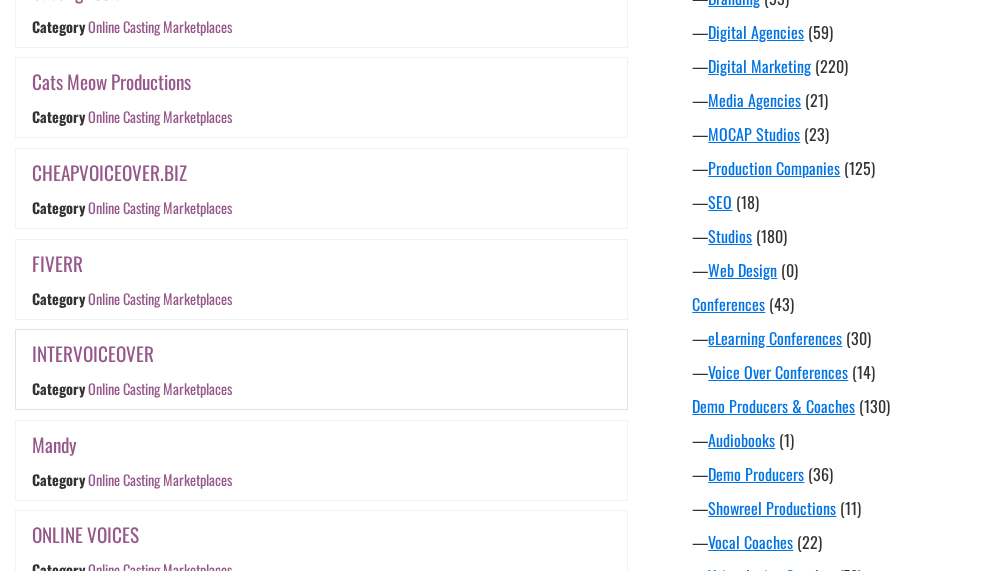 click on "INTERVOICEOVER" at bounding box center [93, 353] 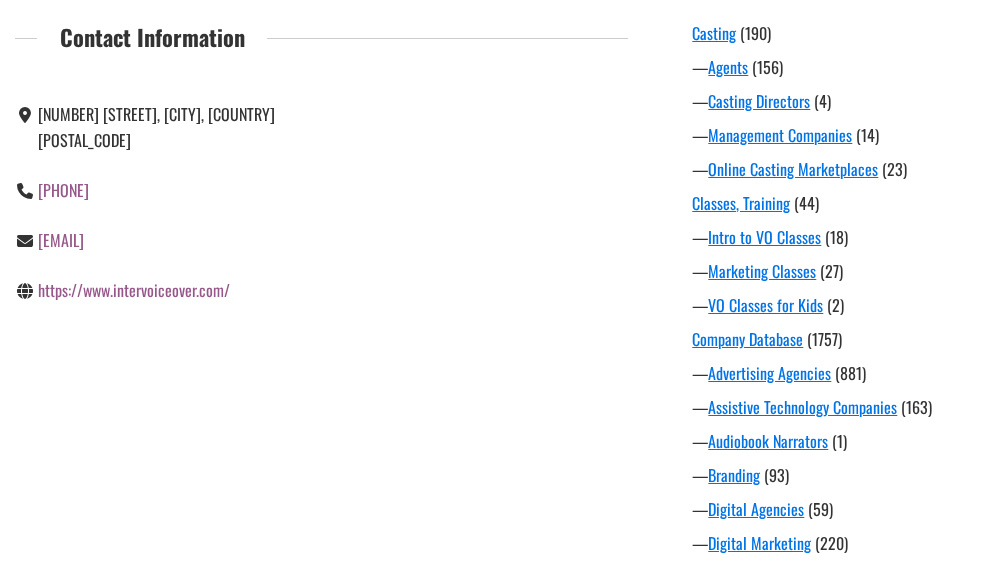 scroll, scrollTop: 400, scrollLeft: 0, axis: vertical 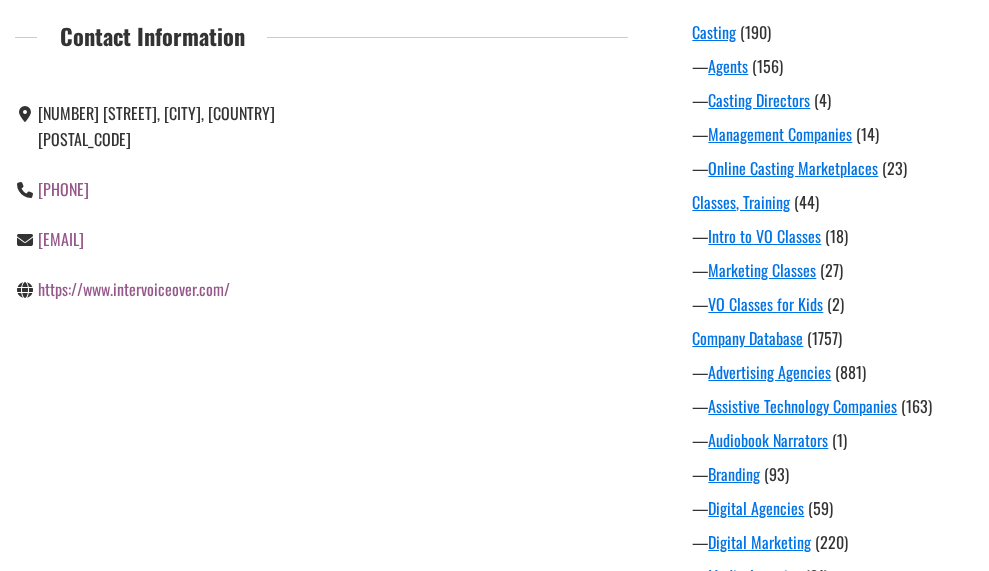 click on "https://www.intervoiceover.com/" at bounding box center [134, 289] 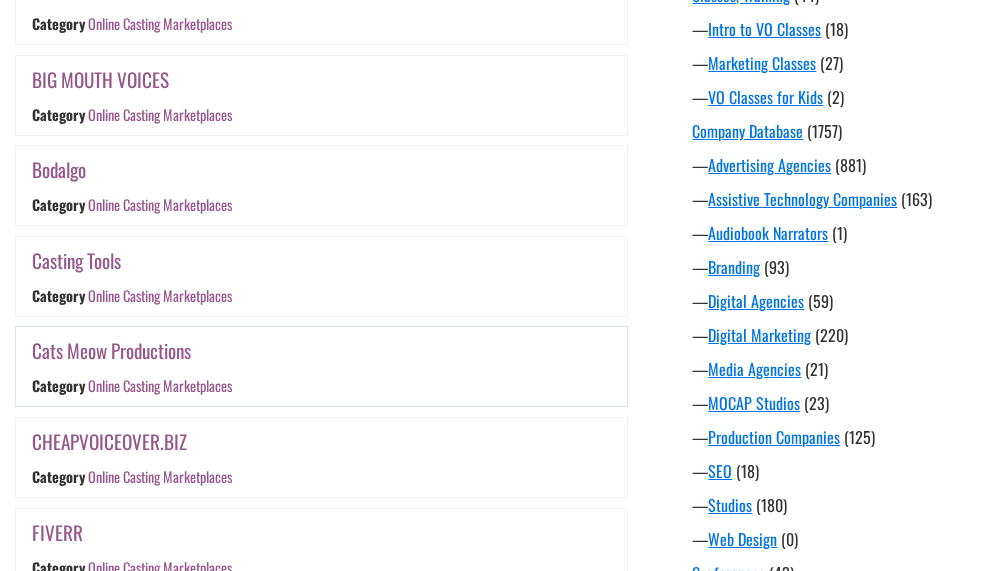 scroll, scrollTop: 576, scrollLeft: 0, axis: vertical 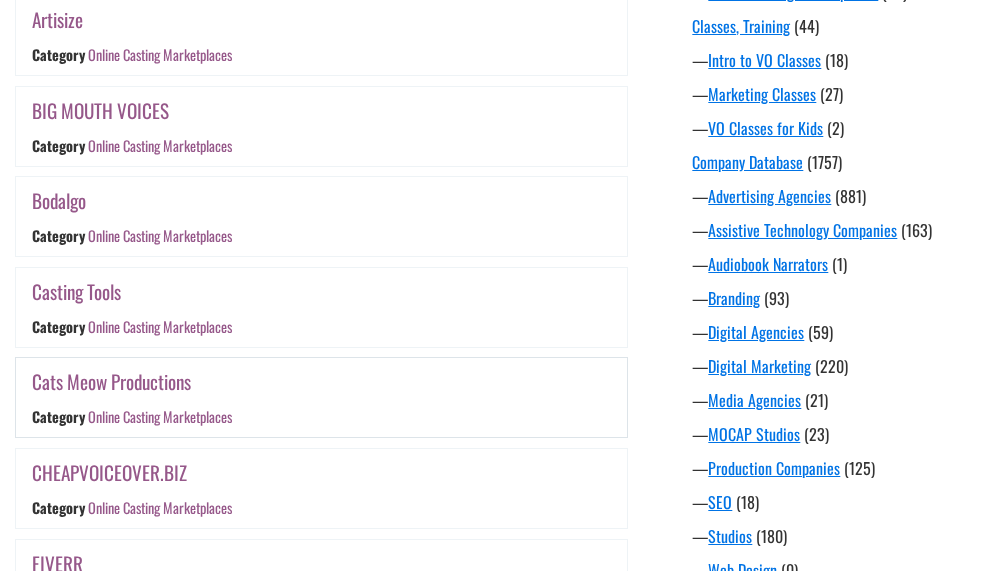 click on "Cats Meow Productions" at bounding box center [111, 381] 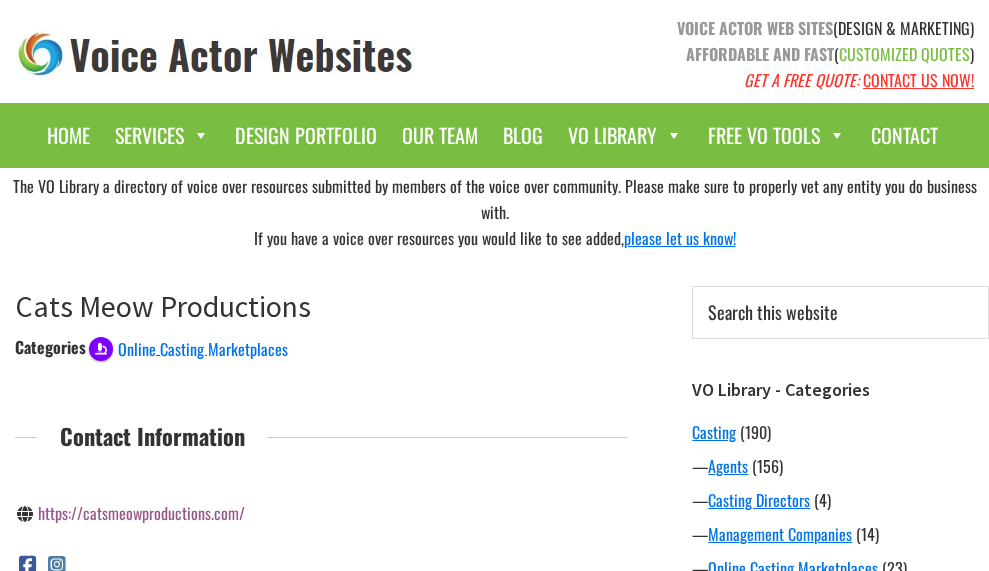 scroll, scrollTop: 100, scrollLeft: 0, axis: vertical 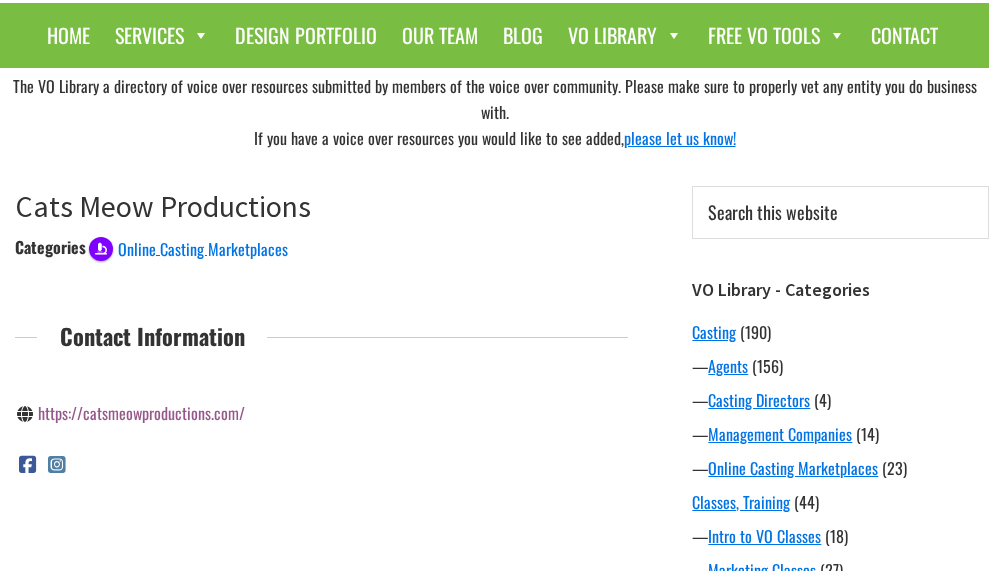click on "https://catsmeowproductions.com/" at bounding box center [141, 413] 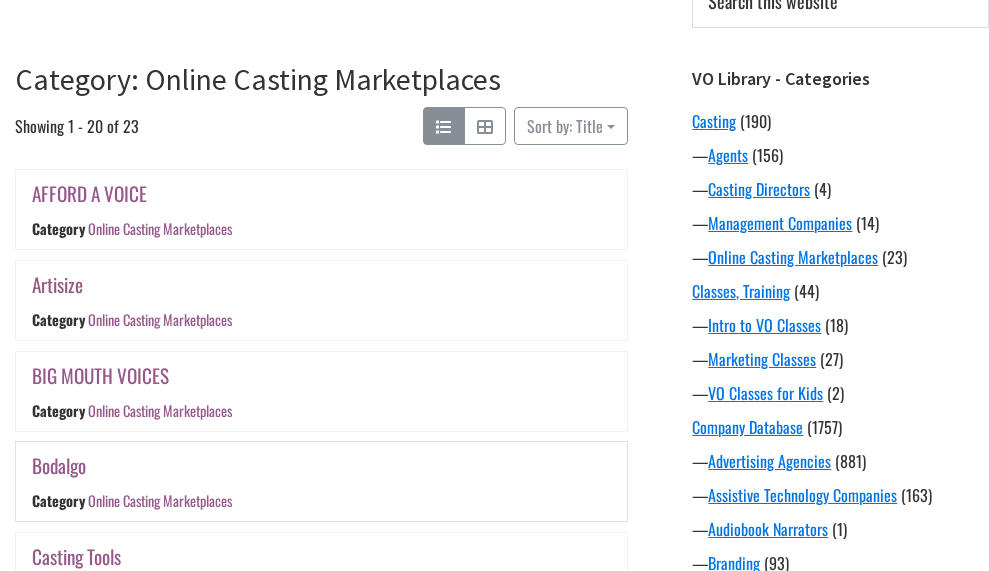 scroll, scrollTop: 276, scrollLeft: 0, axis: vertical 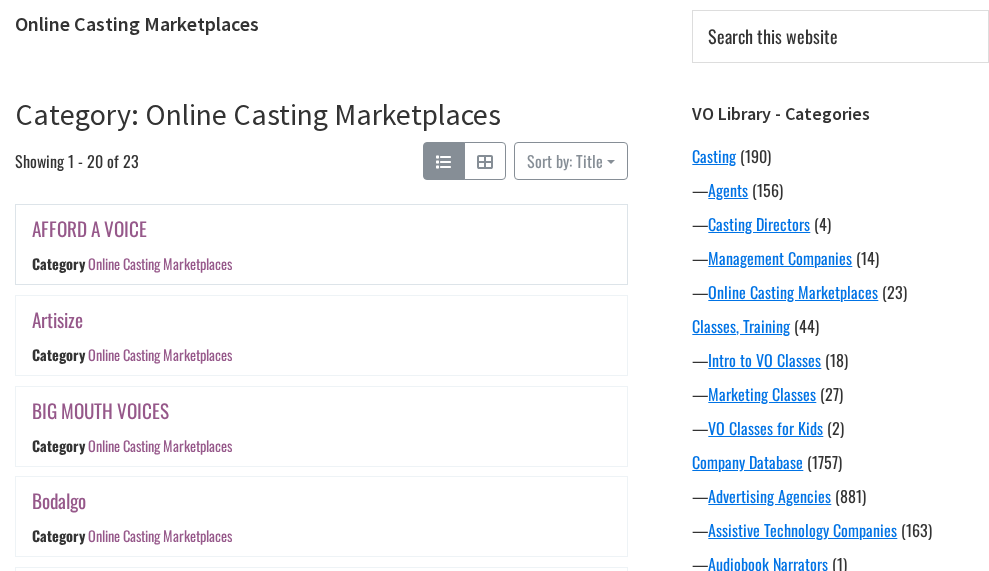 click on "AFFORD A VOICE" at bounding box center (89, 228) 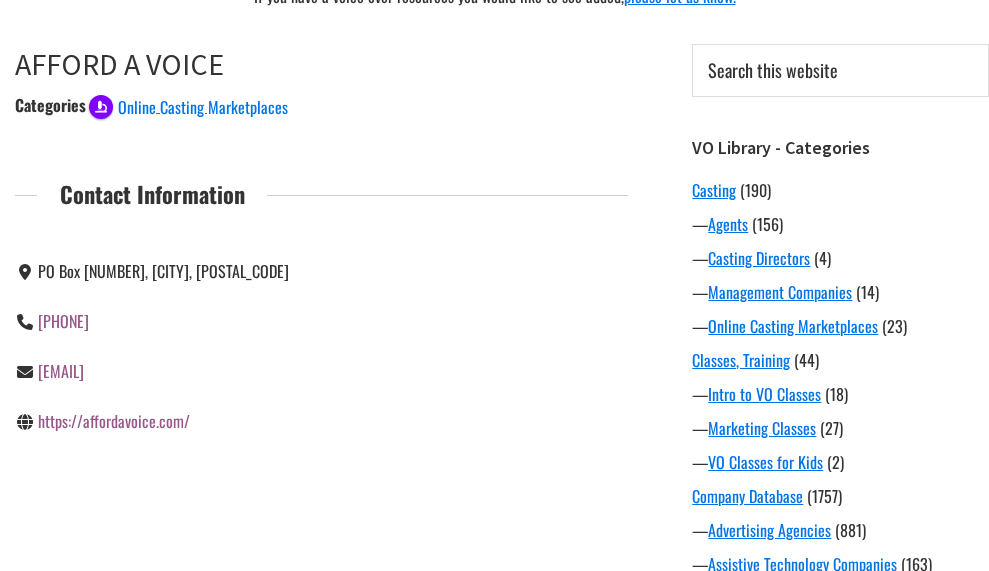 scroll, scrollTop: 300, scrollLeft: 0, axis: vertical 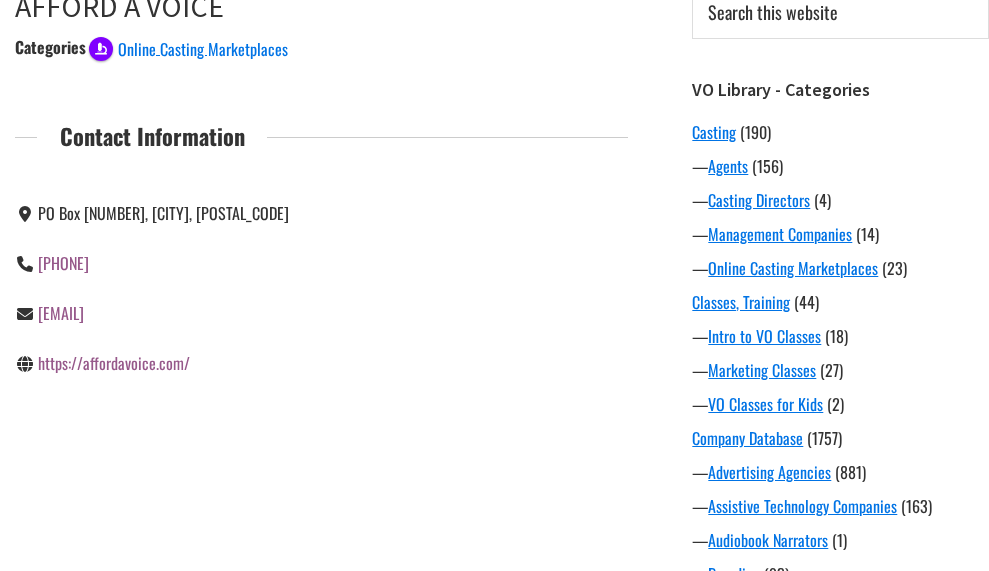 click on "https://affordavoice.com/" at bounding box center (114, 363) 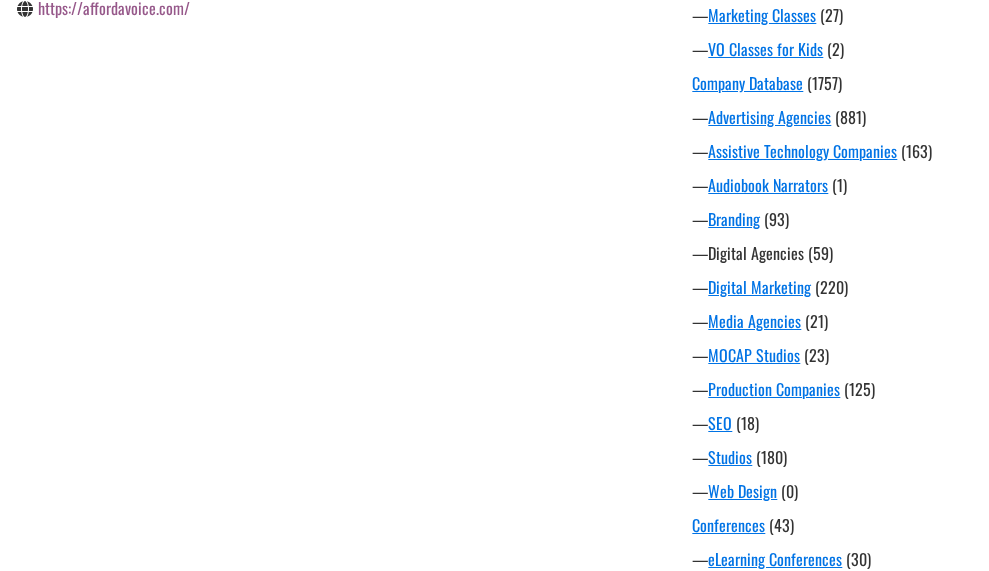 scroll, scrollTop: 700, scrollLeft: 0, axis: vertical 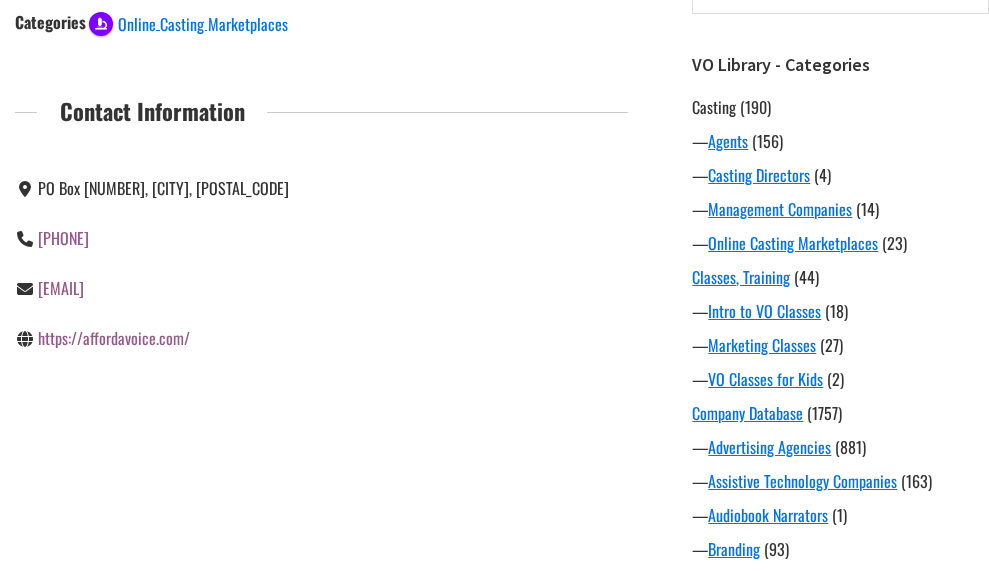 click on "Casting" at bounding box center [714, 107] 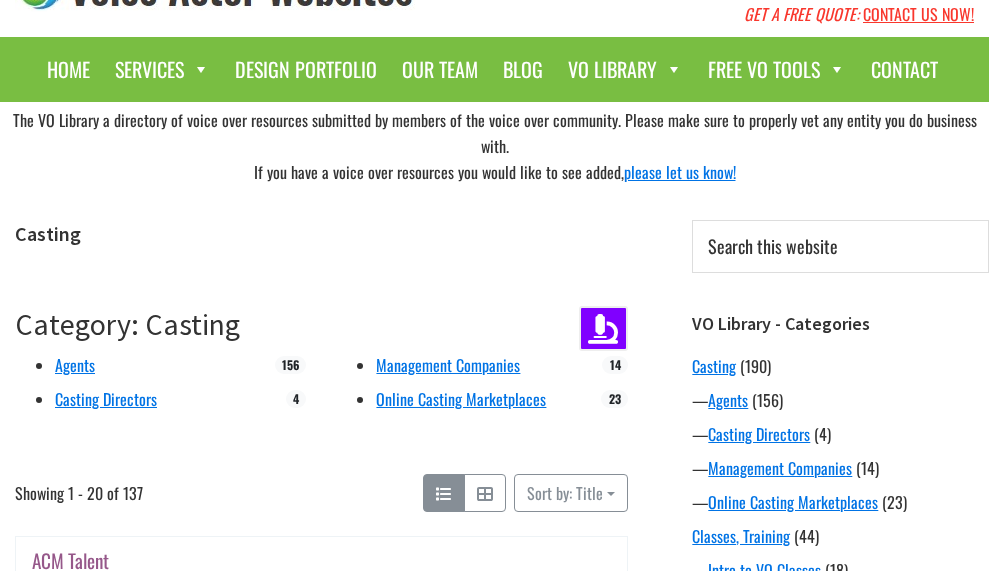 scroll, scrollTop: 100, scrollLeft: 0, axis: vertical 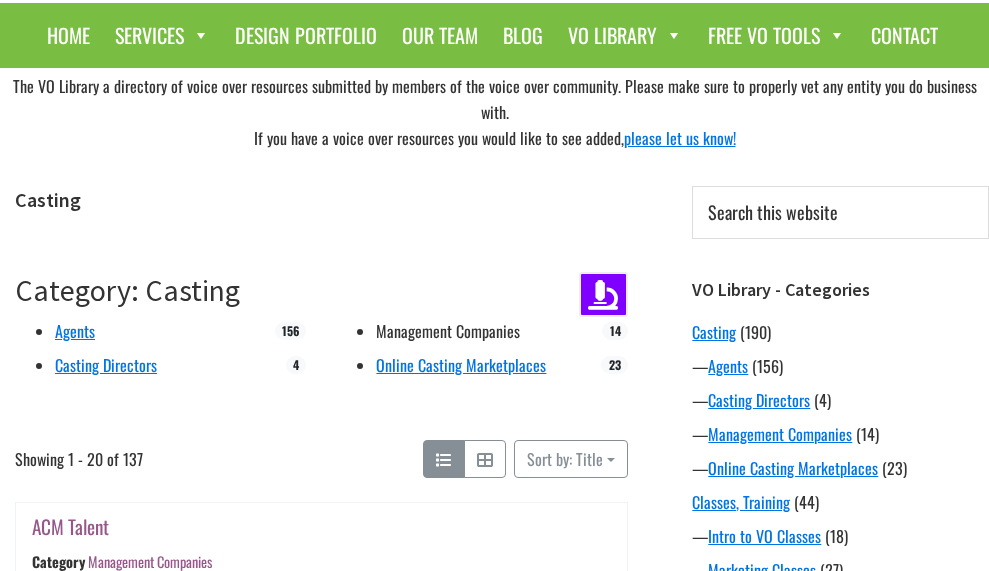 click on "Management Companies" at bounding box center [448, 331] 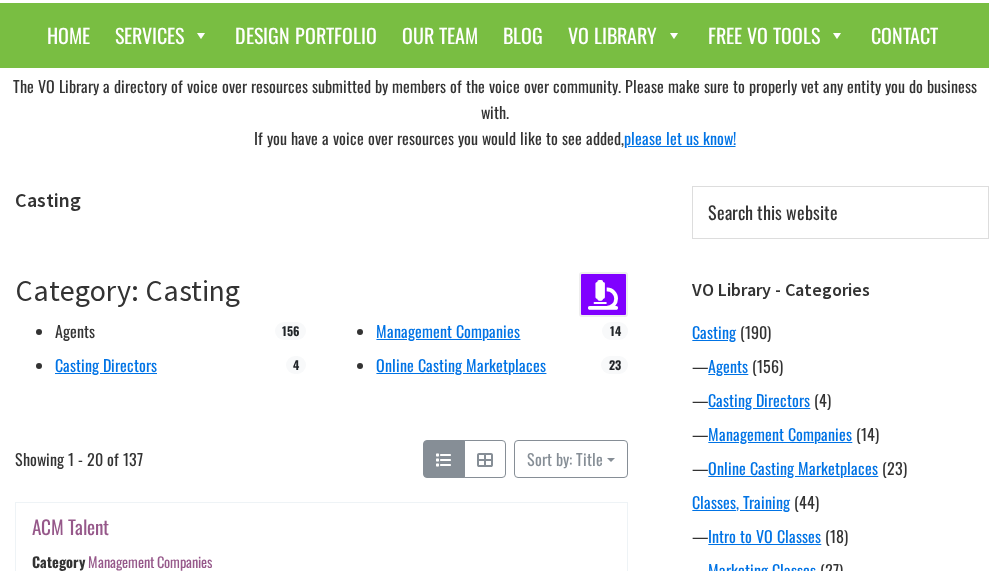 click on "Agents" at bounding box center (75, 331) 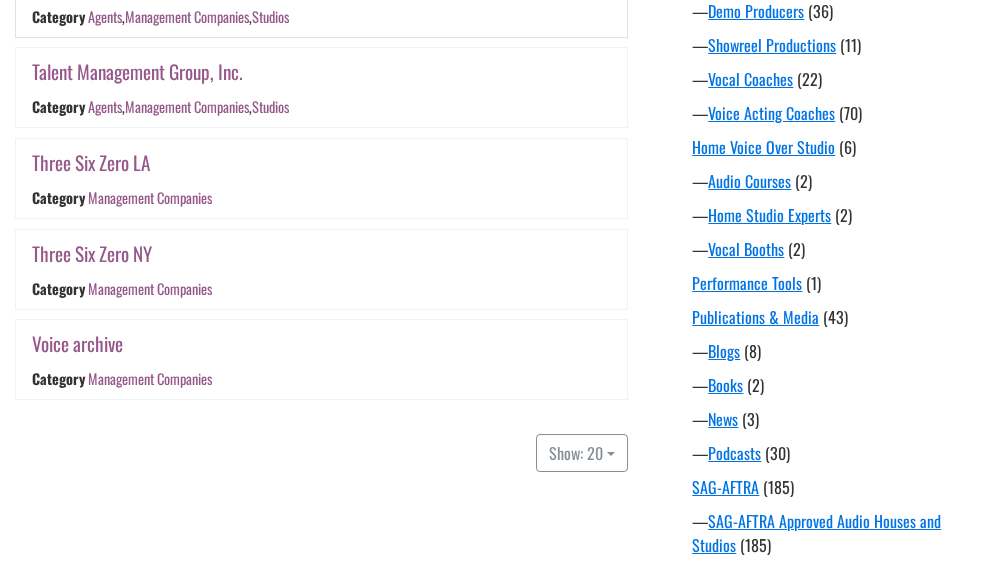 scroll, scrollTop: 1400, scrollLeft: 0, axis: vertical 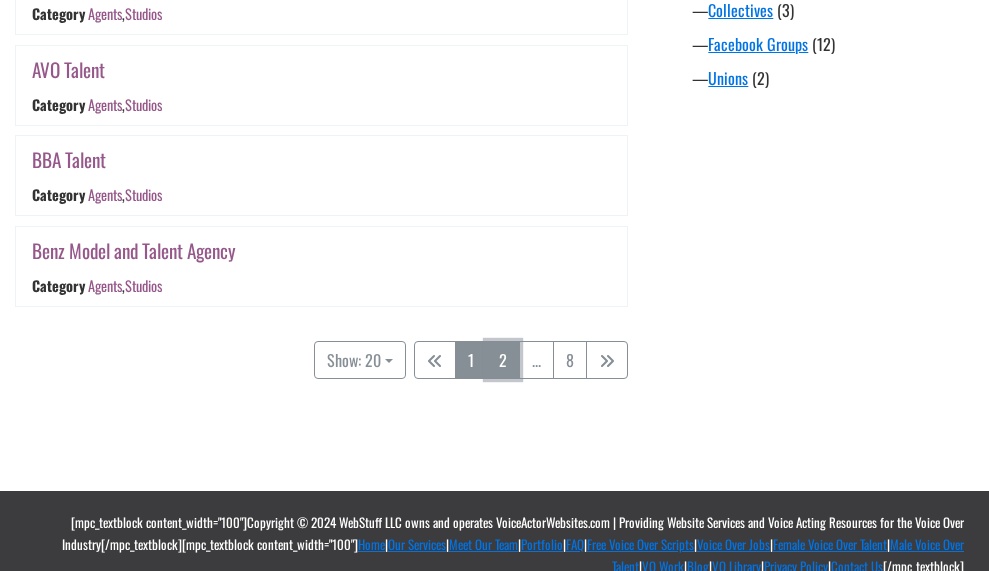 click on "2" at bounding box center [503, 360] 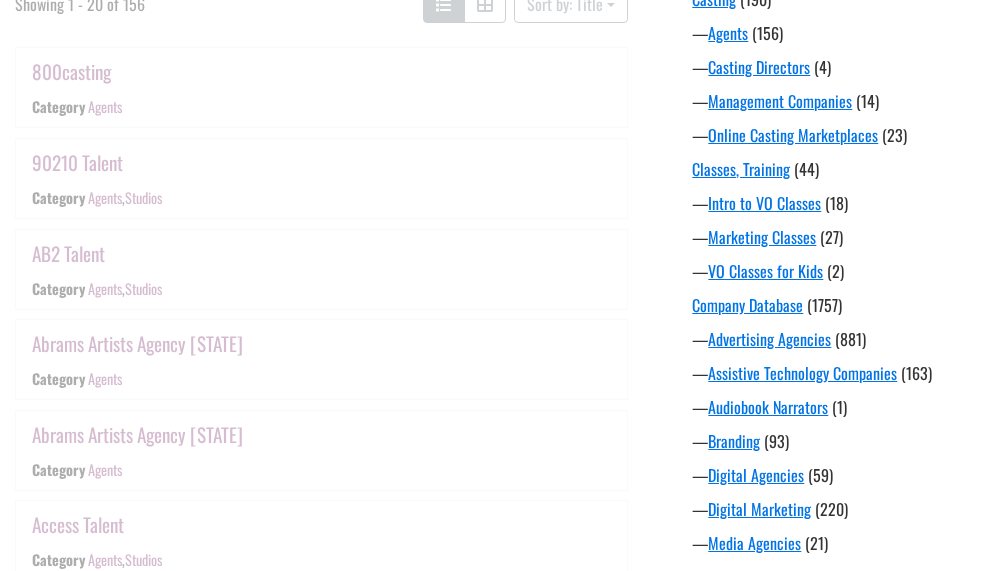 scroll, scrollTop: 392, scrollLeft: 0, axis: vertical 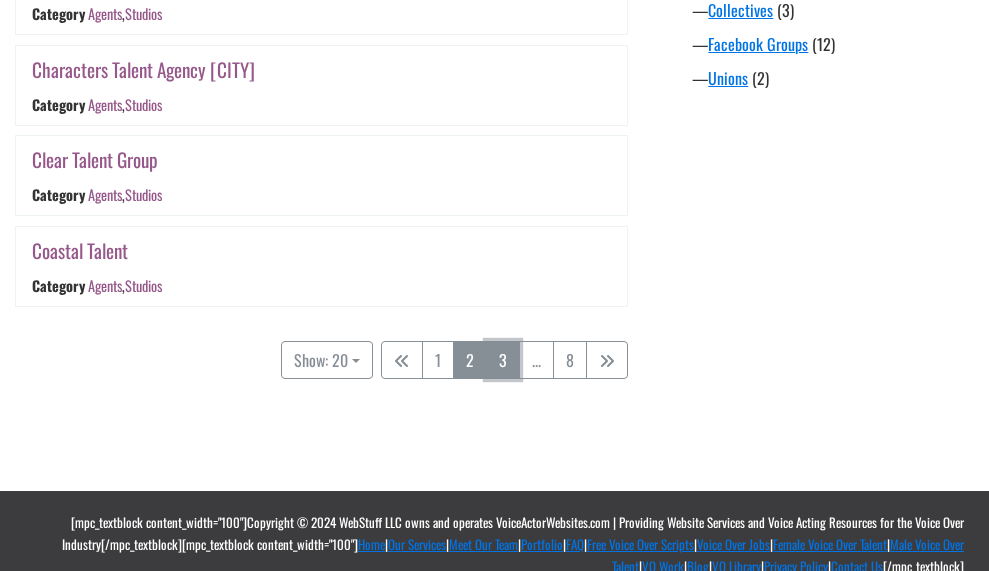 click on "3" at bounding box center (503, 360) 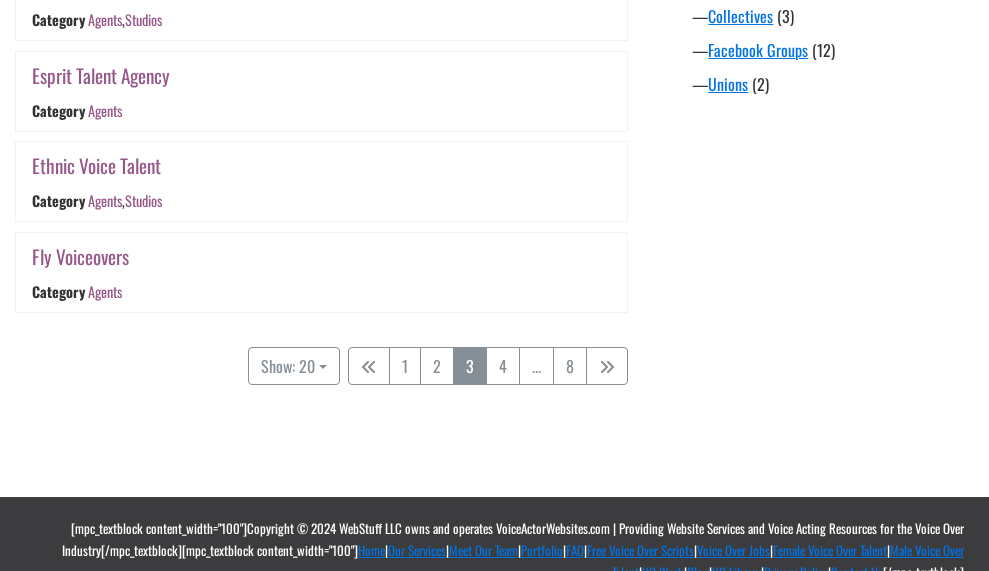 scroll, scrollTop: 1976, scrollLeft: 0, axis: vertical 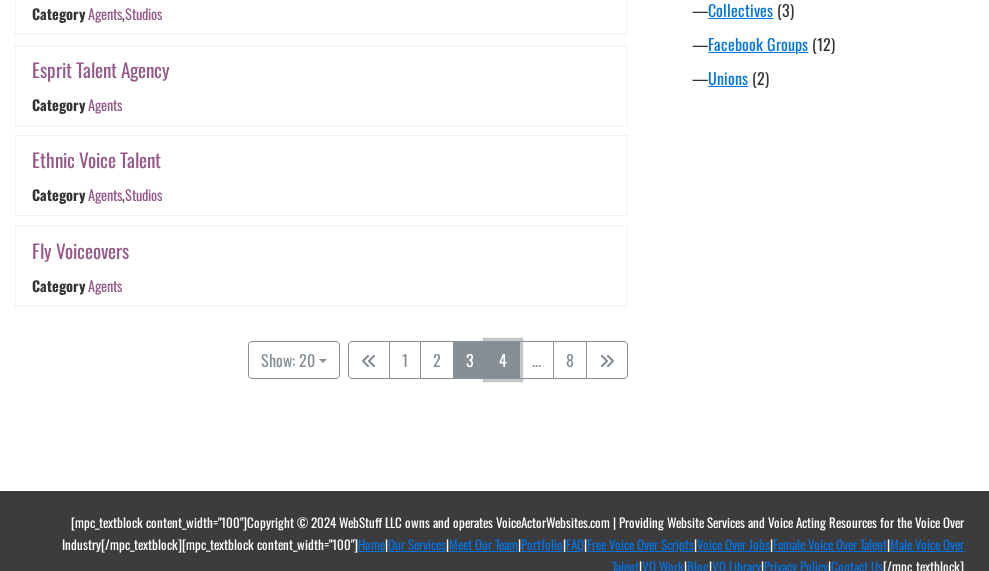 click on "4" at bounding box center (503, 360) 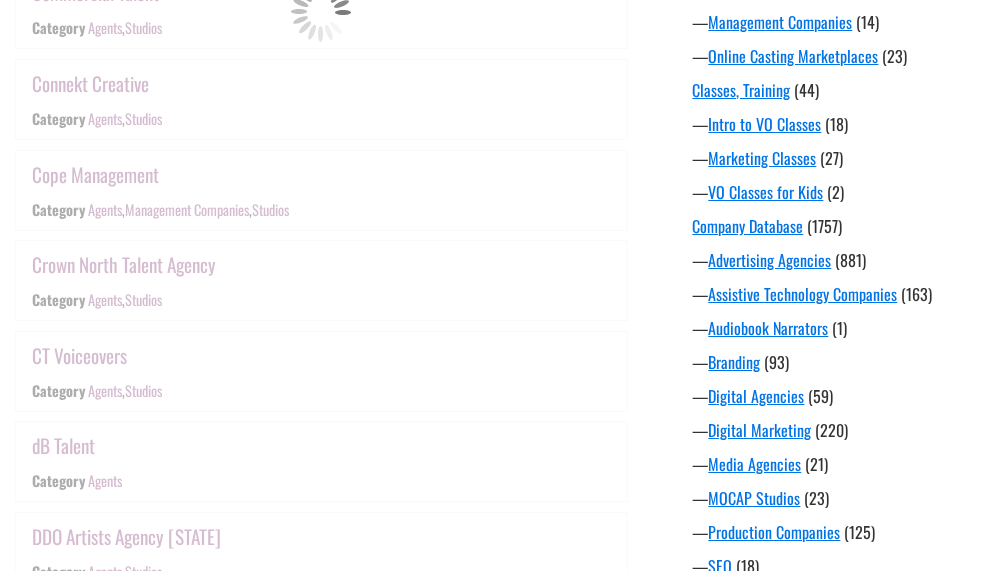 scroll, scrollTop: 392, scrollLeft: 0, axis: vertical 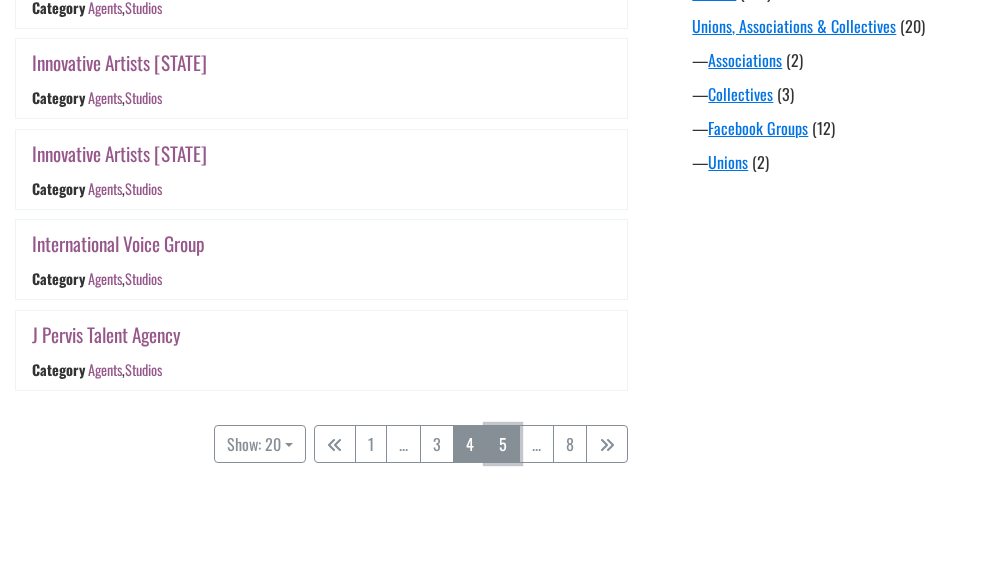 click on "5" at bounding box center [503, 444] 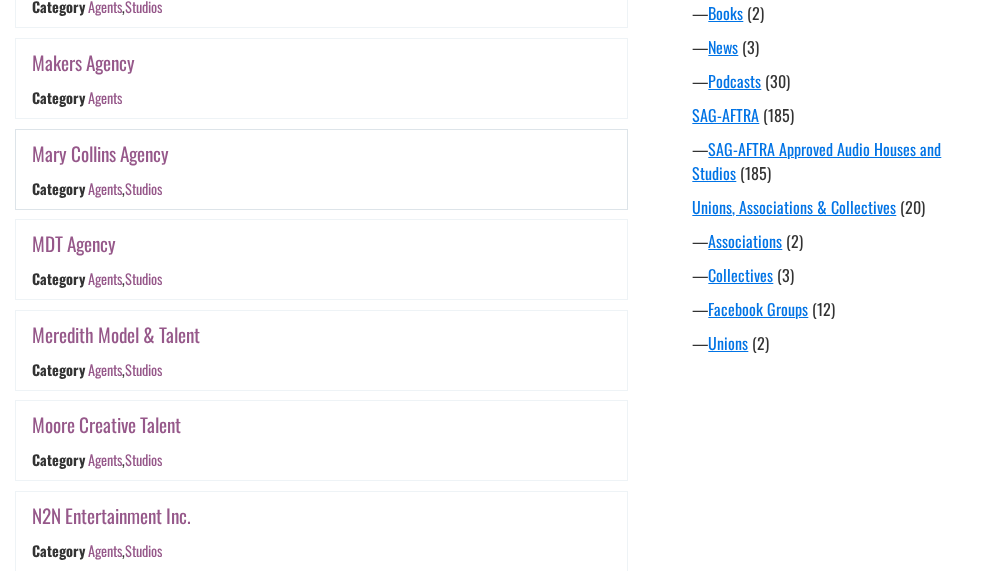 scroll, scrollTop: 1976, scrollLeft: 0, axis: vertical 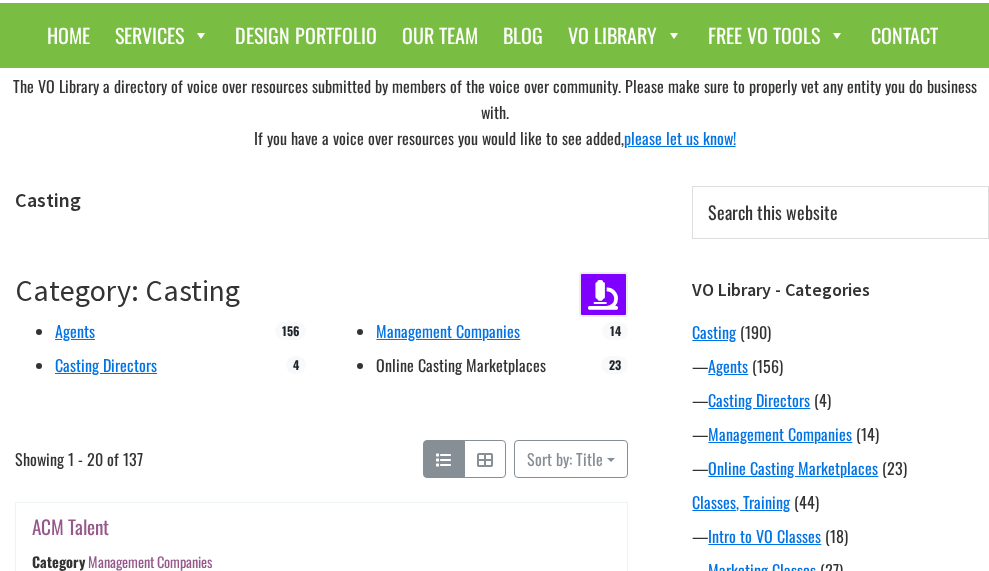 click on "Online Casting Marketplaces" at bounding box center (461, 365) 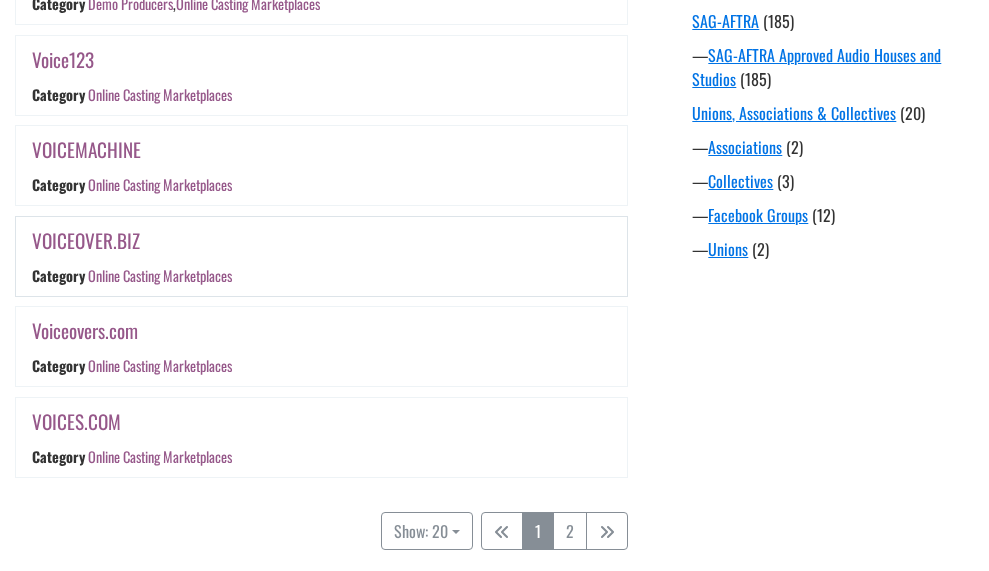 scroll, scrollTop: 1976, scrollLeft: 0, axis: vertical 